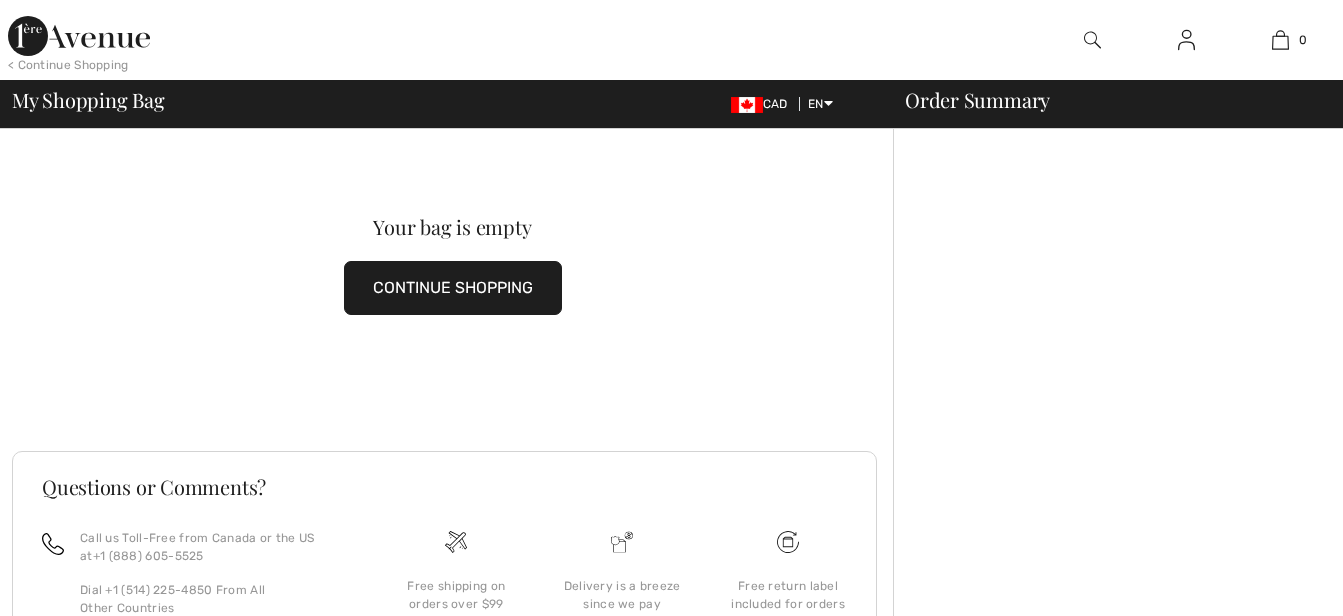 scroll, scrollTop: 0, scrollLeft: 0, axis: both 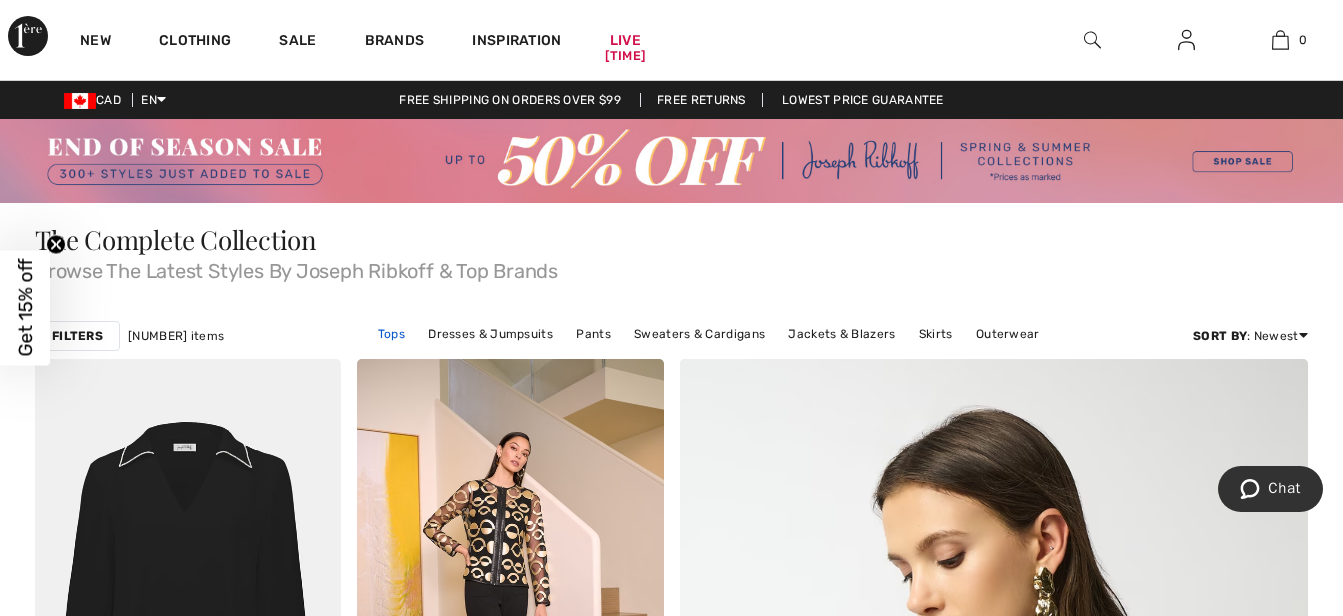click on "Tops" at bounding box center (391, 334) 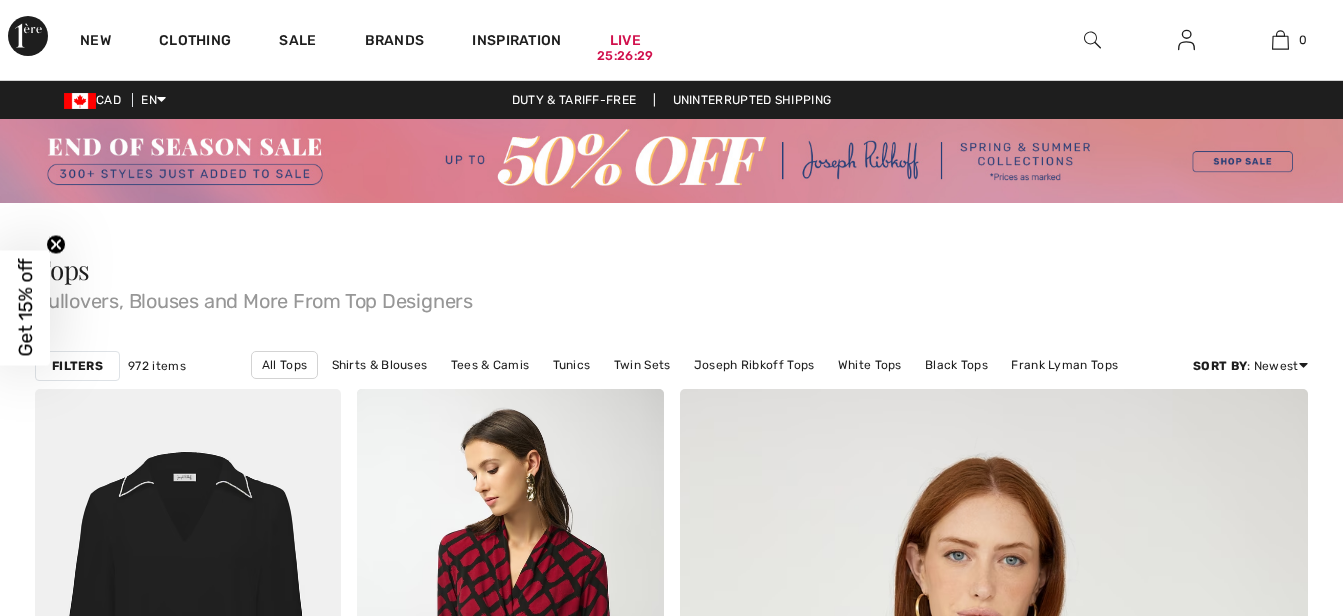 scroll, scrollTop: 300, scrollLeft: 0, axis: vertical 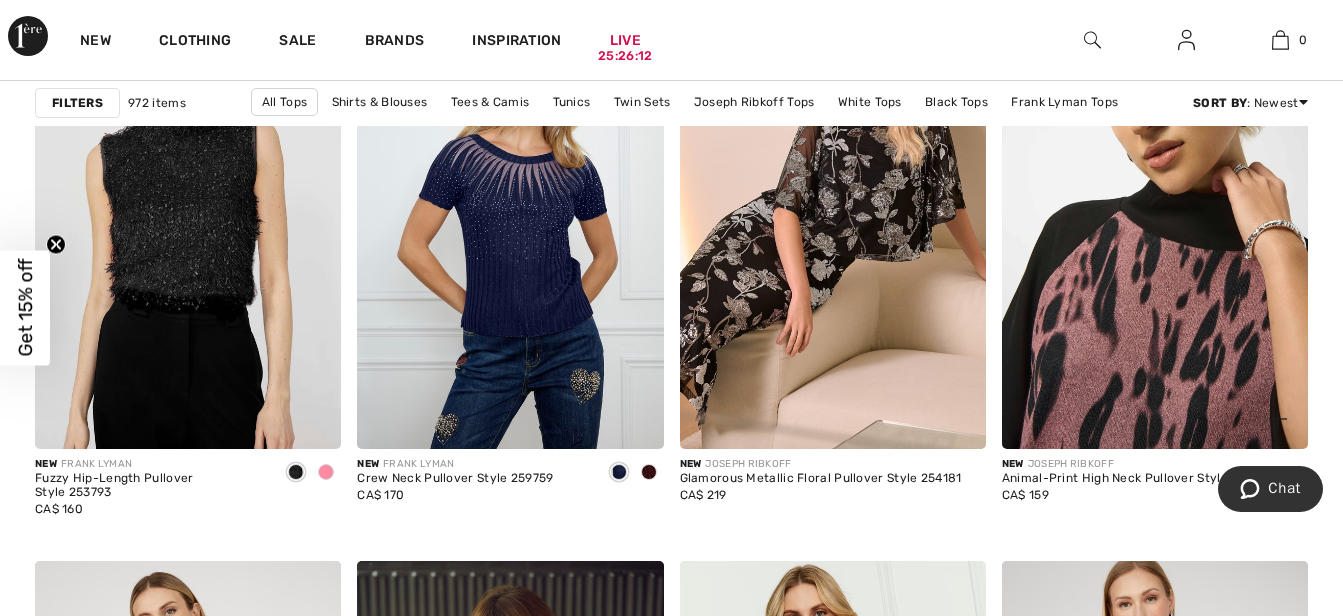click at bounding box center (1155, 219) 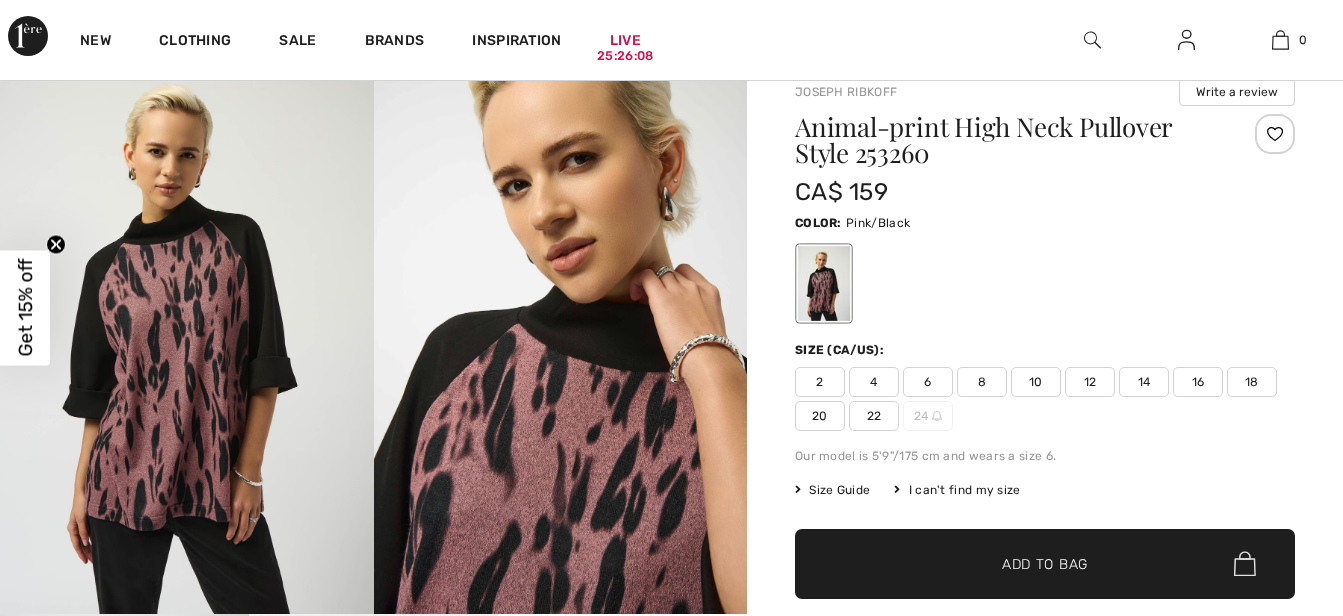 scroll, scrollTop: 200, scrollLeft: 0, axis: vertical 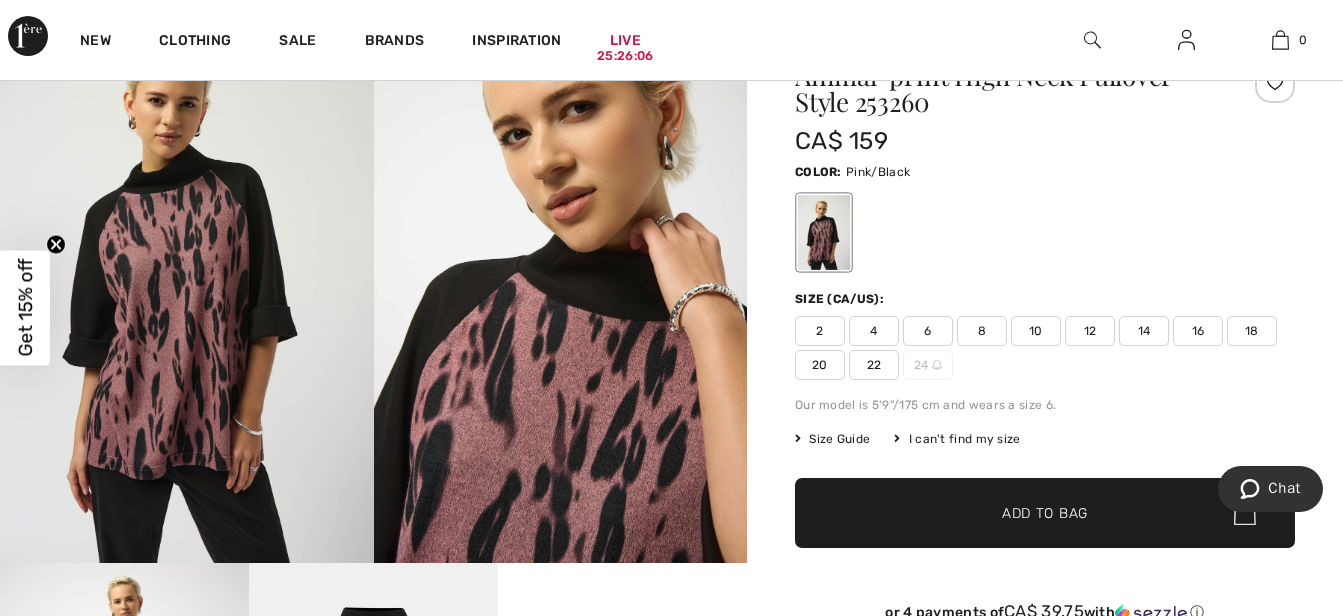 click at bounding box center (187, 283) 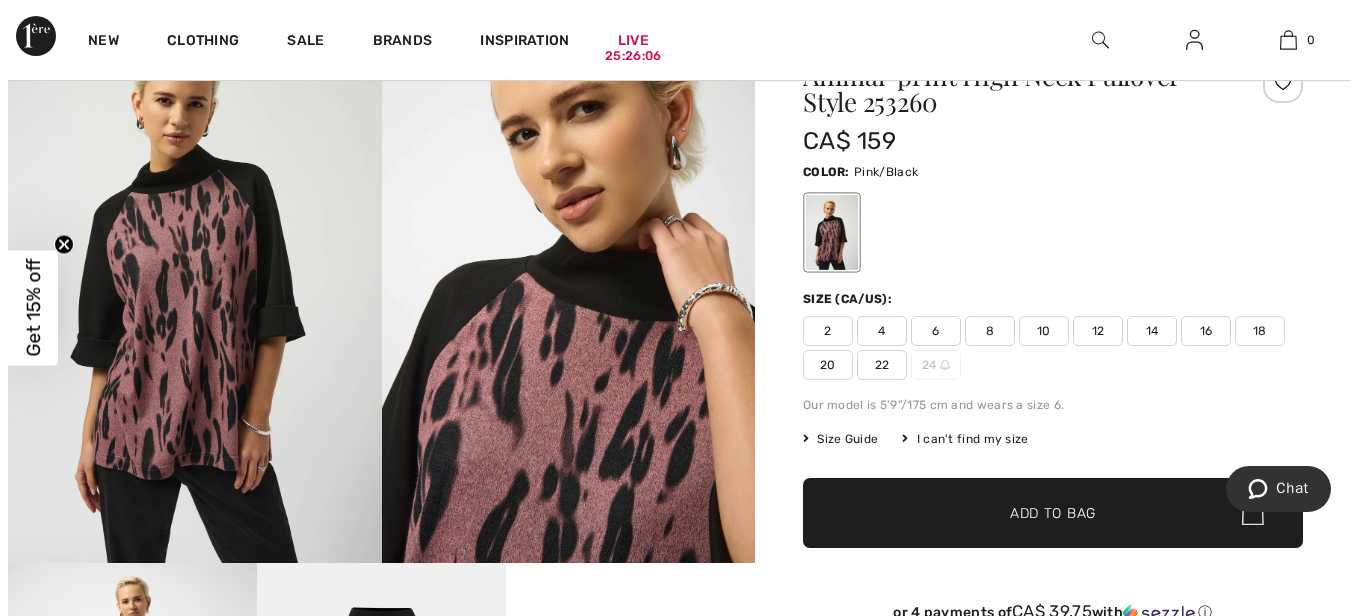 scroll, scrollTop: 201, scrollLeft: 0, axis: vertical 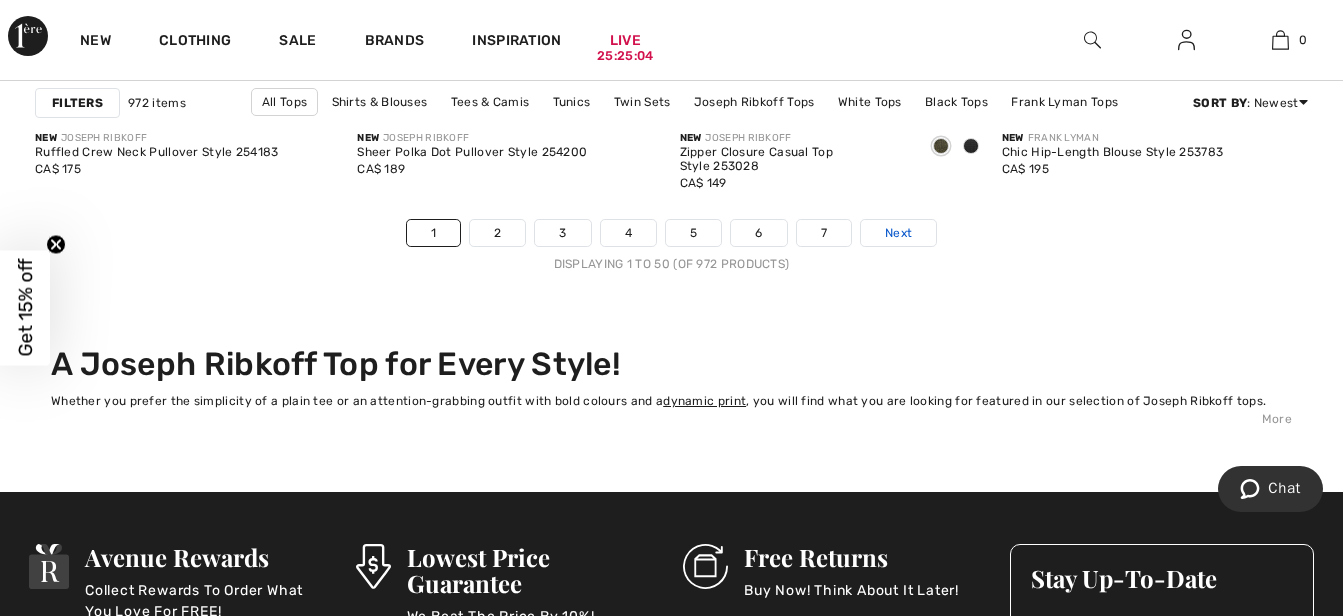 click on "Next" at bounding box center [898, 233] 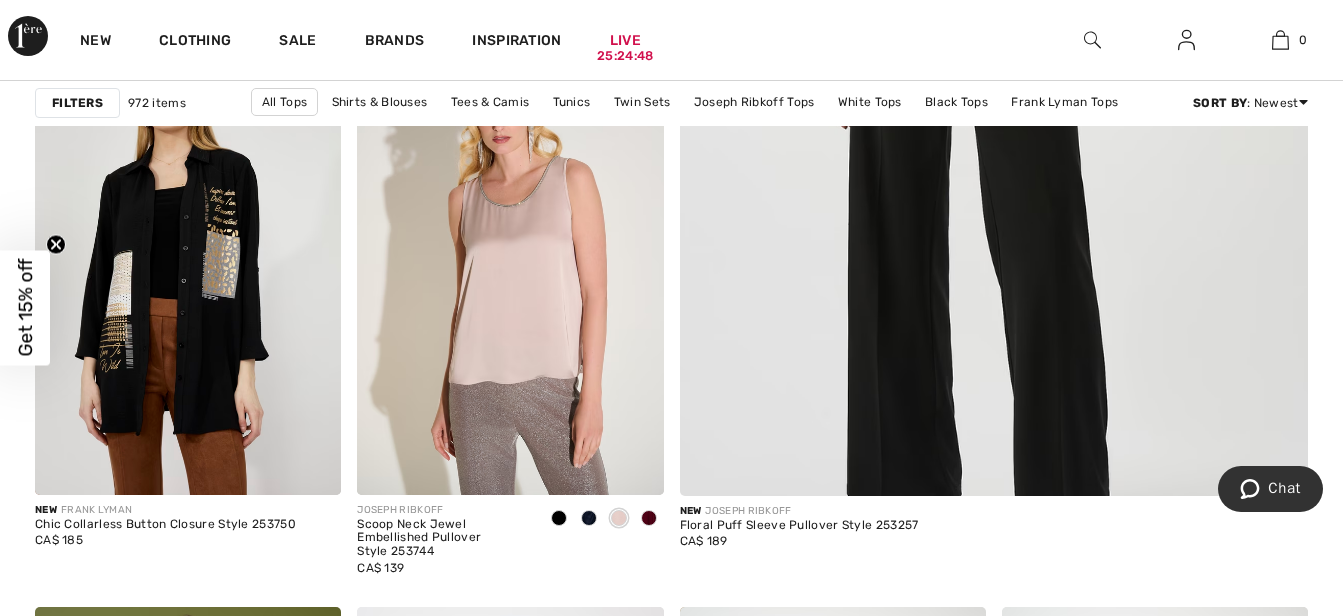 scroll, scrollTop: 1108, scrollLeft: 0, axis: vertical 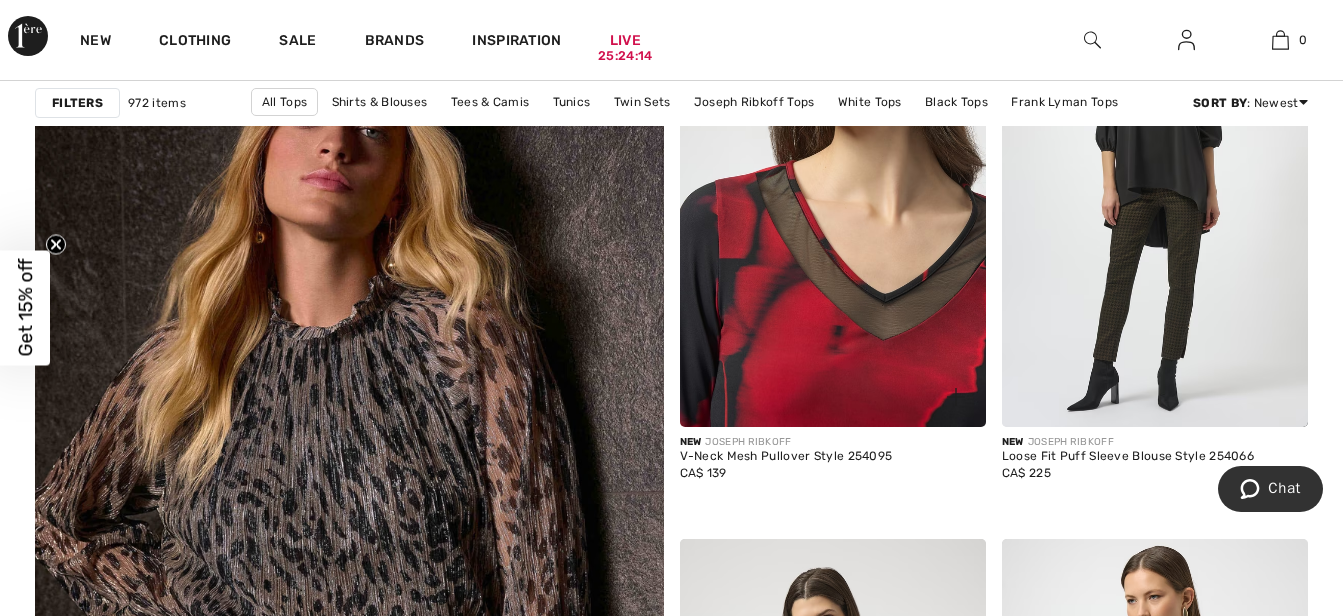 click at bounding box center [833, 196] 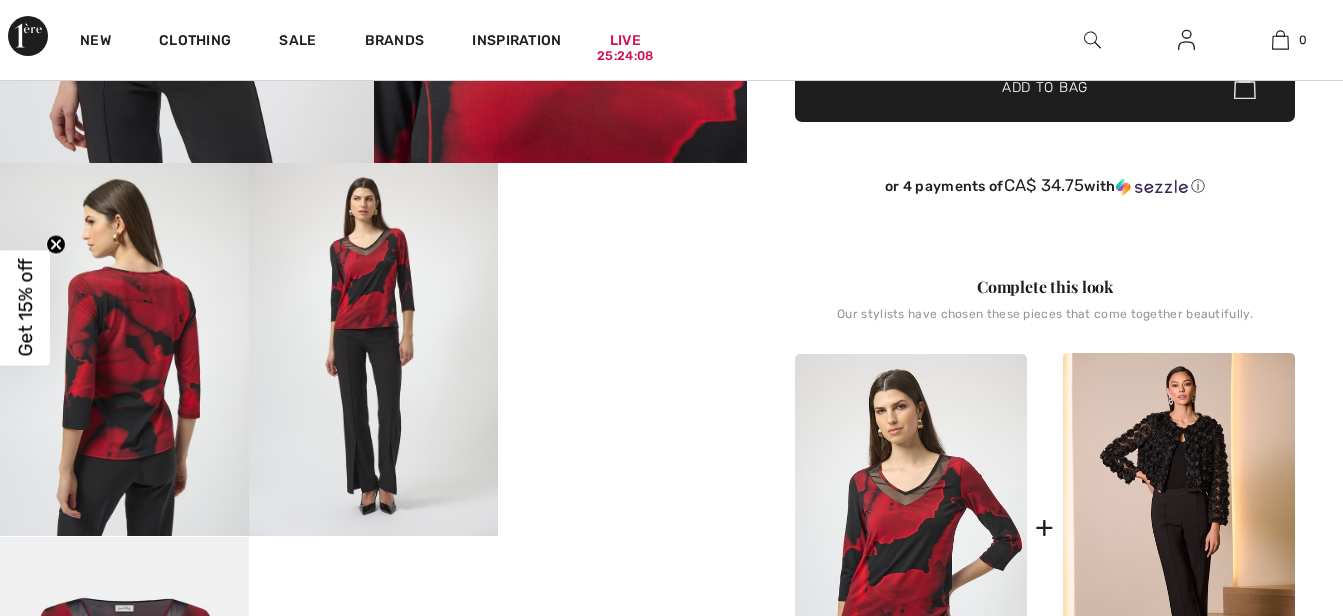 scroll, scrollTop: 600, scrollLeft: 0, axis: vertical 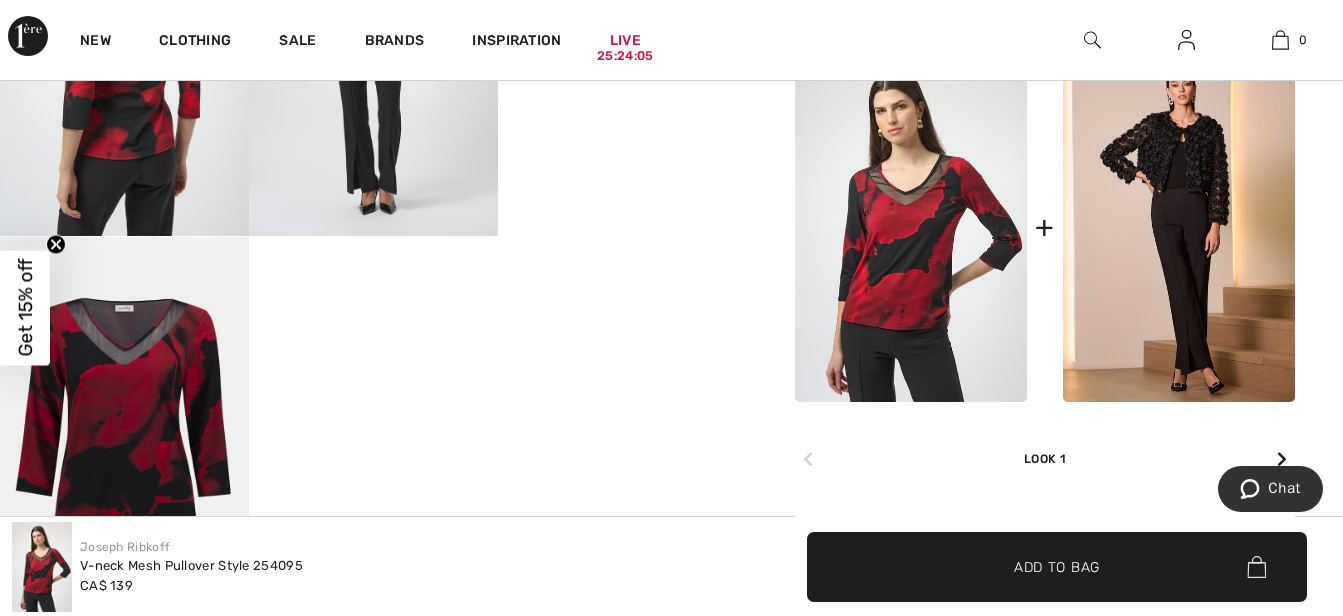 click on "Your browser does not support the video tag." at bounding box center [622, -75] 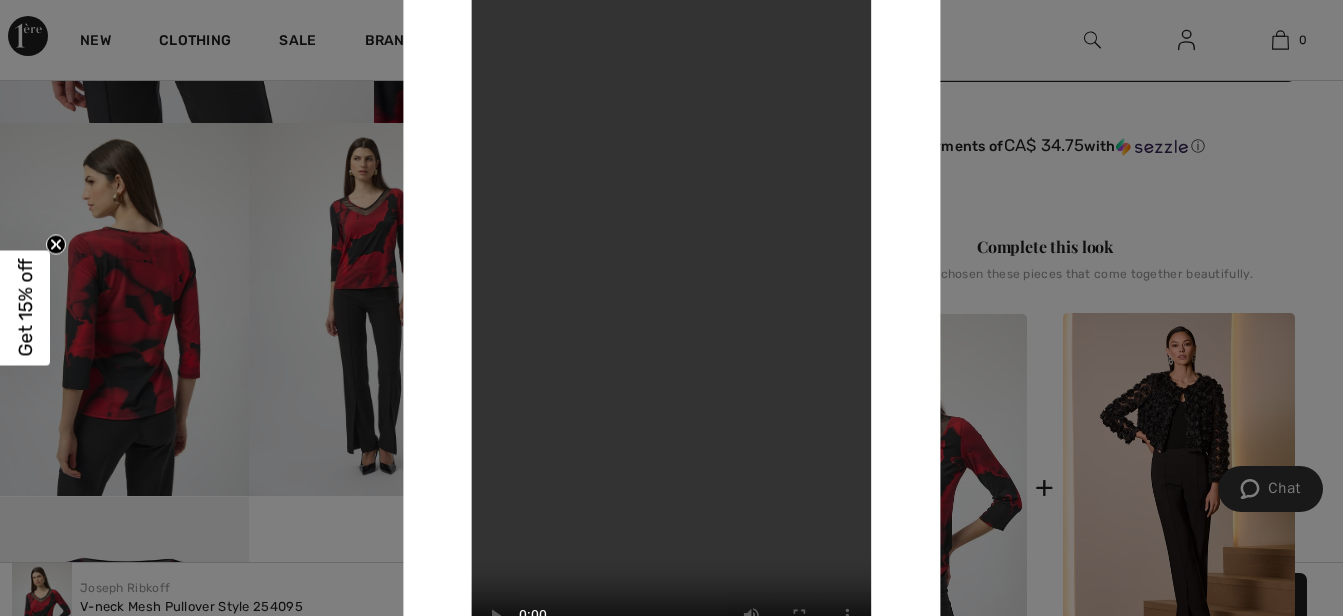 scroll, scrollTop: 600, scrollLeft: 0, axis: vertical 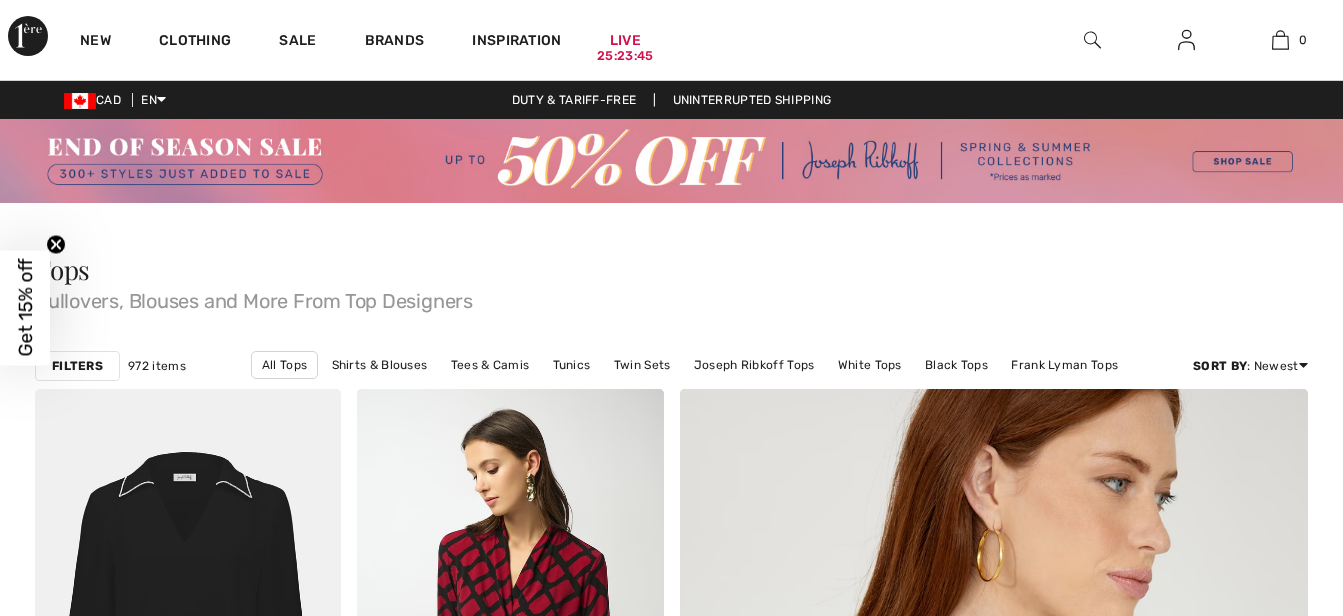 click on "2" at bounding box center (497, 9133) 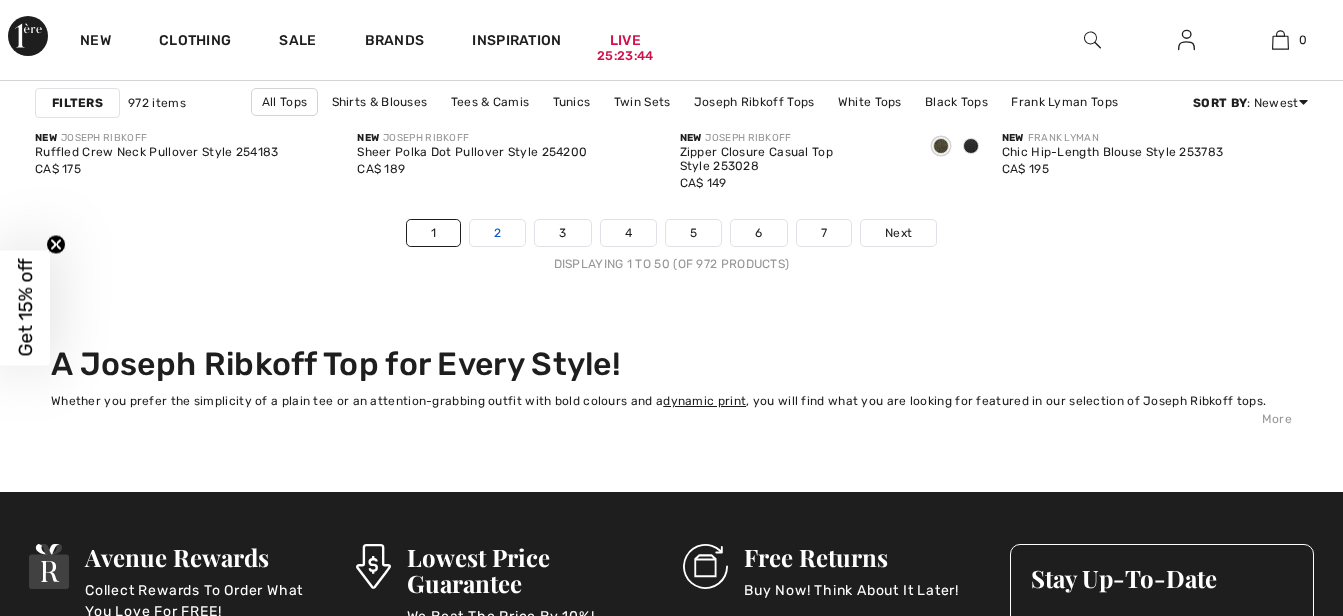 scroll, scrollTop: 8900, scrollLeft: 0, axis: vertical 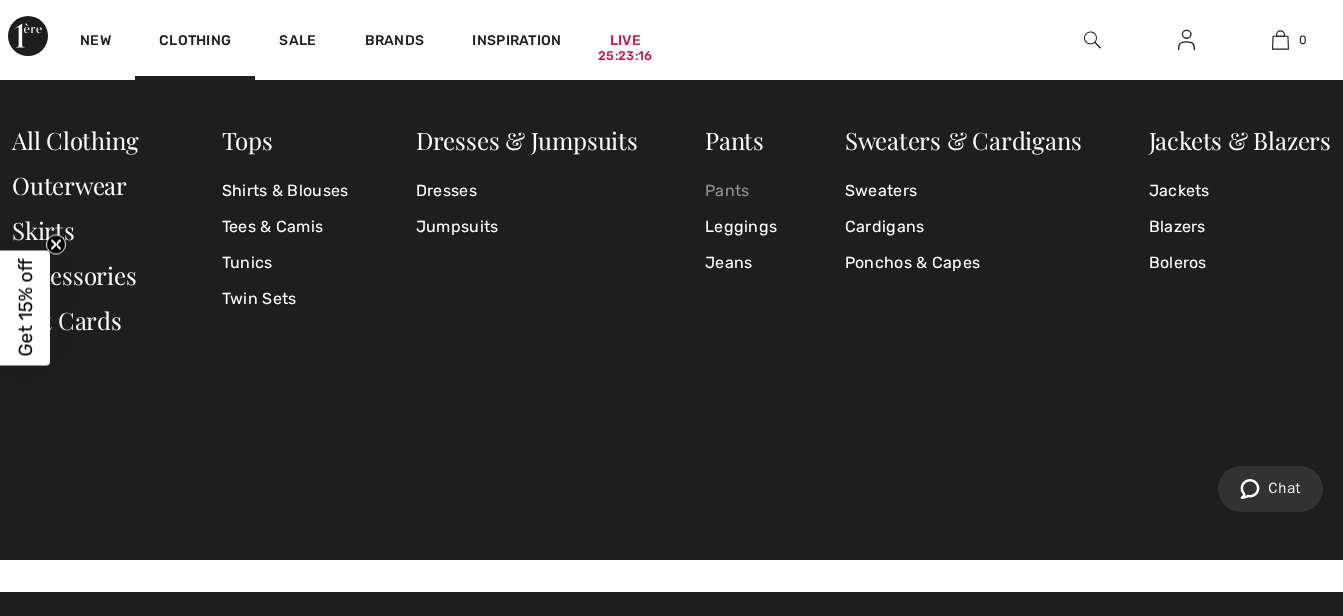click on "Pants" at bounding box center [741, 191] 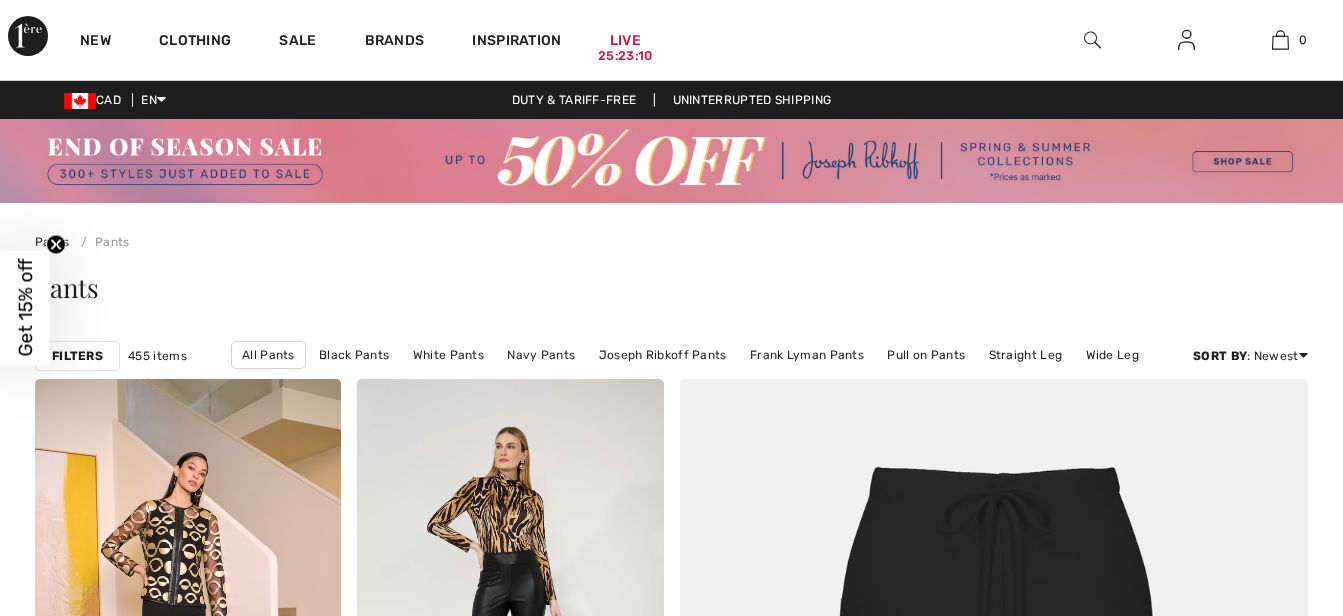 scroll, scrollTop: 1300, scrollLeft: 0, axis: vertical 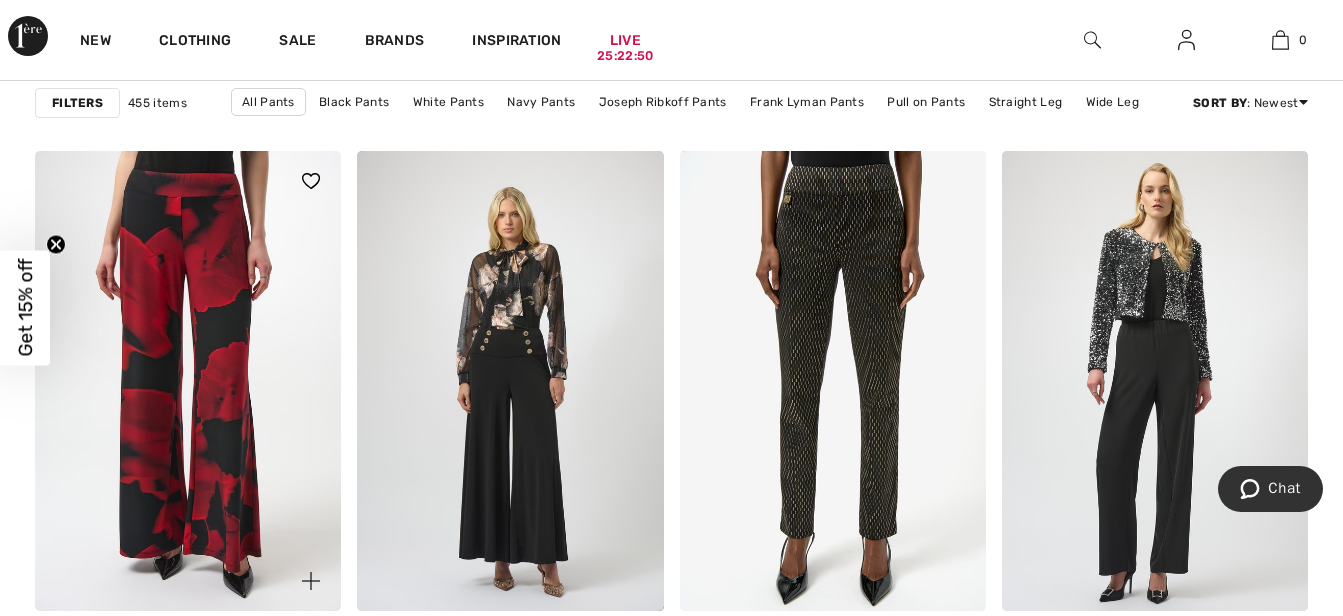 click at bounding box center [188, 380] 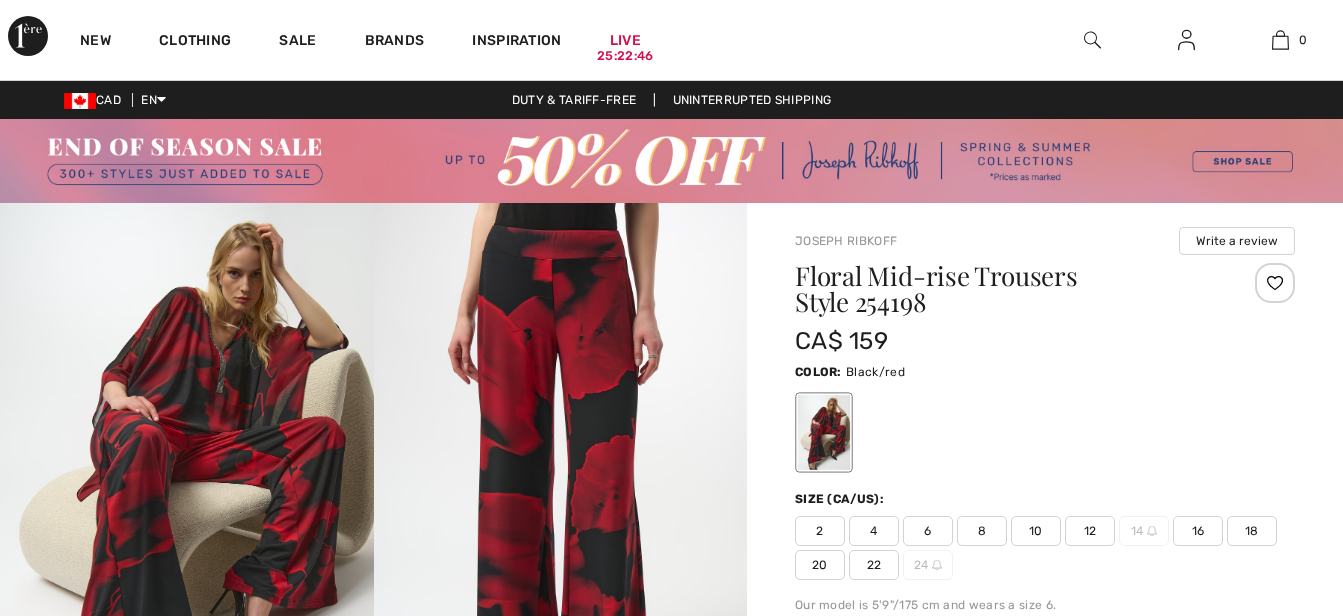 scroll, scrollTop: 0, scrollLeft: 0, axis: both 